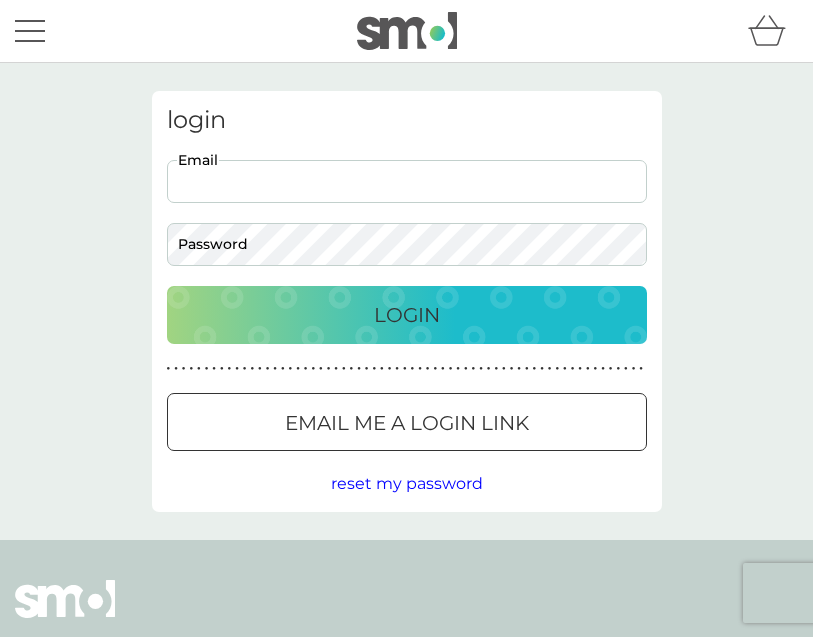 scroll, scrollTop: 76, scrollLeft: 0, axis: vertical 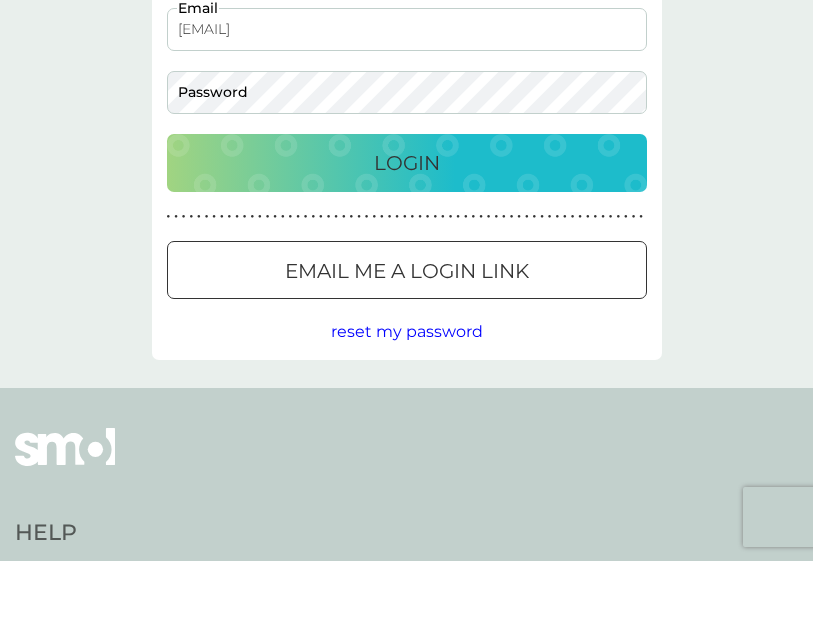 type on "[EMAIL]" 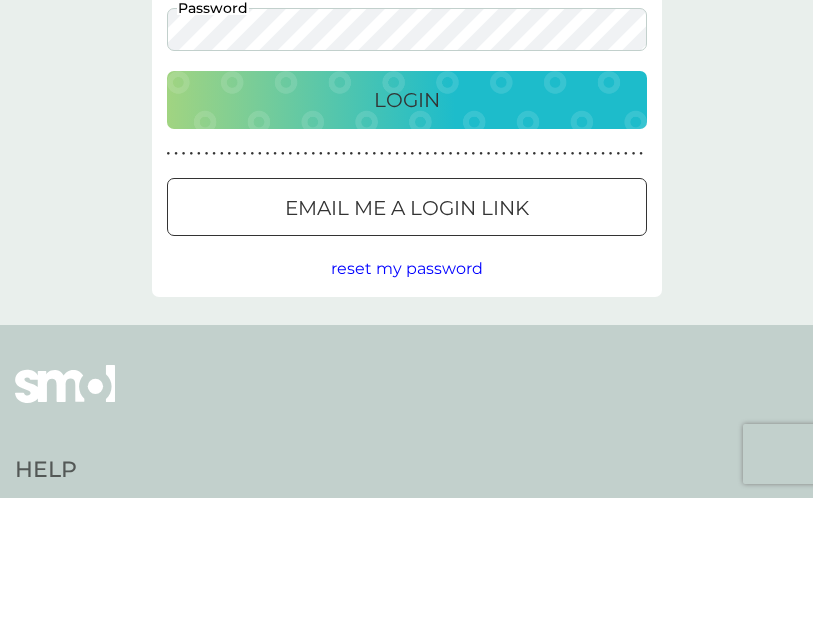 click on "Login" at bounding box center [407, 239] 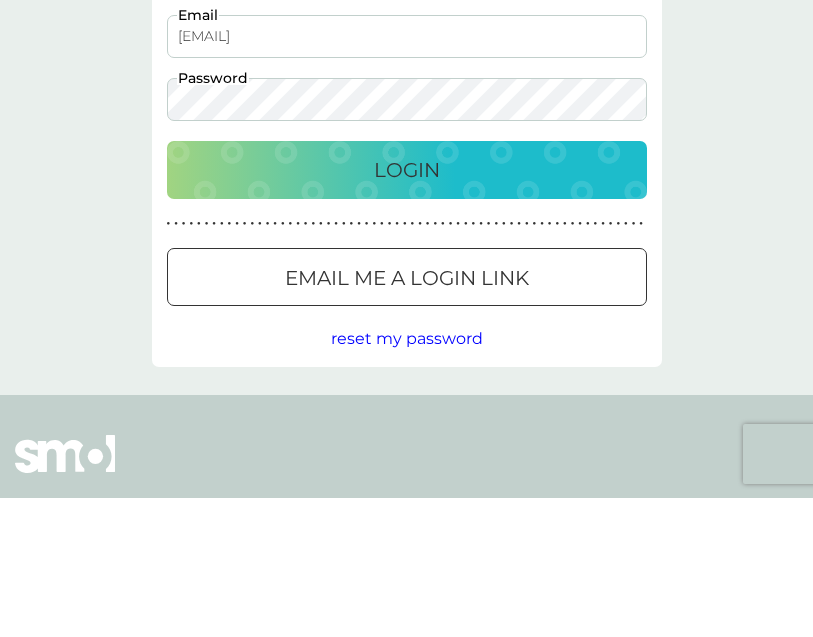 click on "Login" at bounding box center [407, 309] 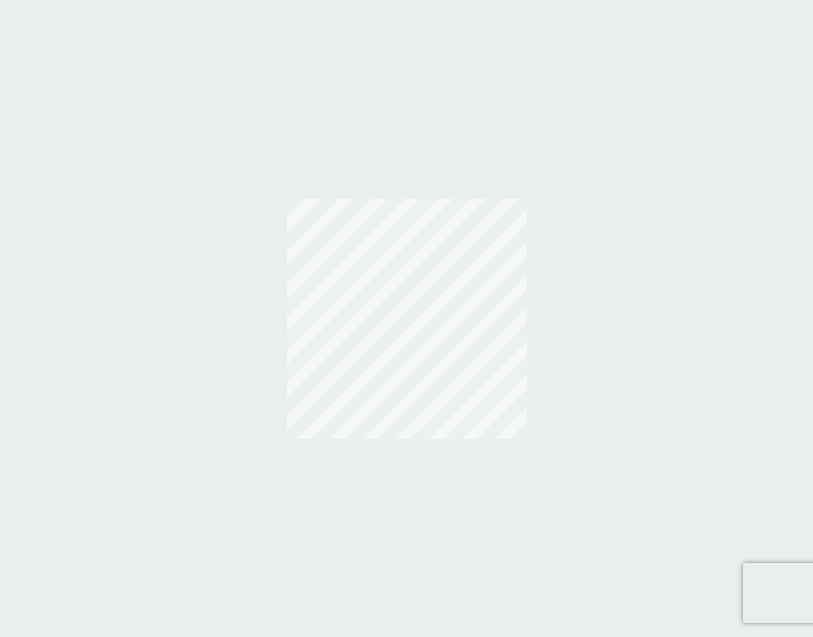 scroll, scrollTop: 64, scrollLeft: 0, axis: vertical 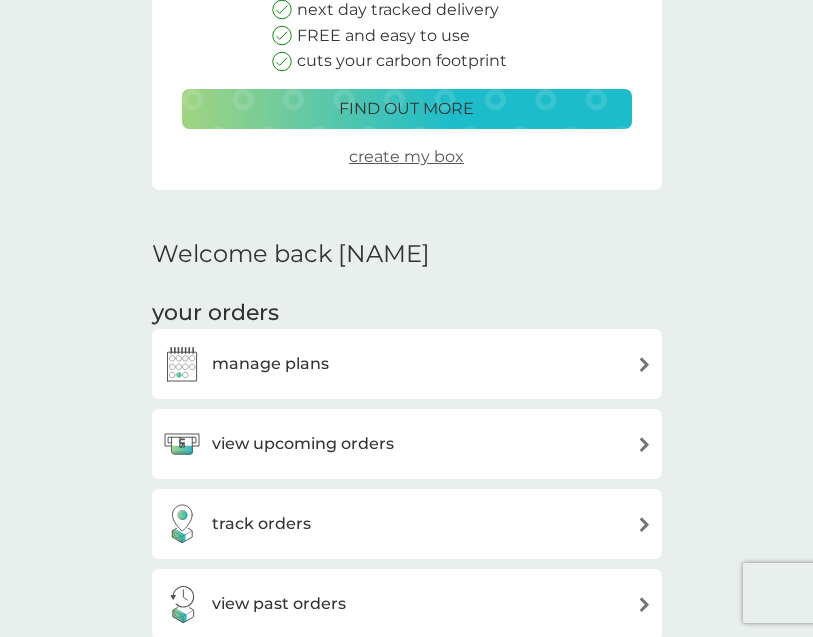 click on "view upcoming orders" at bounding box center [407, 444] 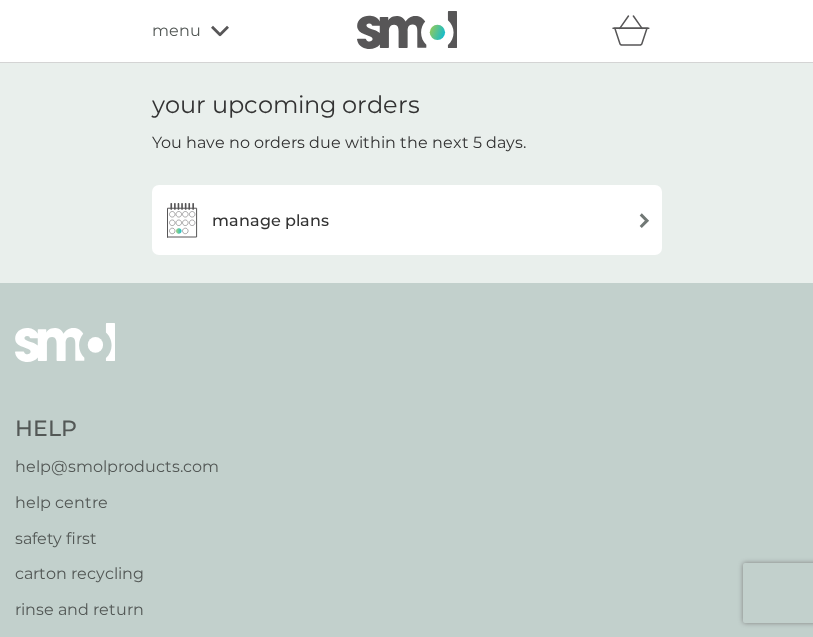 scroll, scrollTop: 0, scrollLeft: 0, axis: both 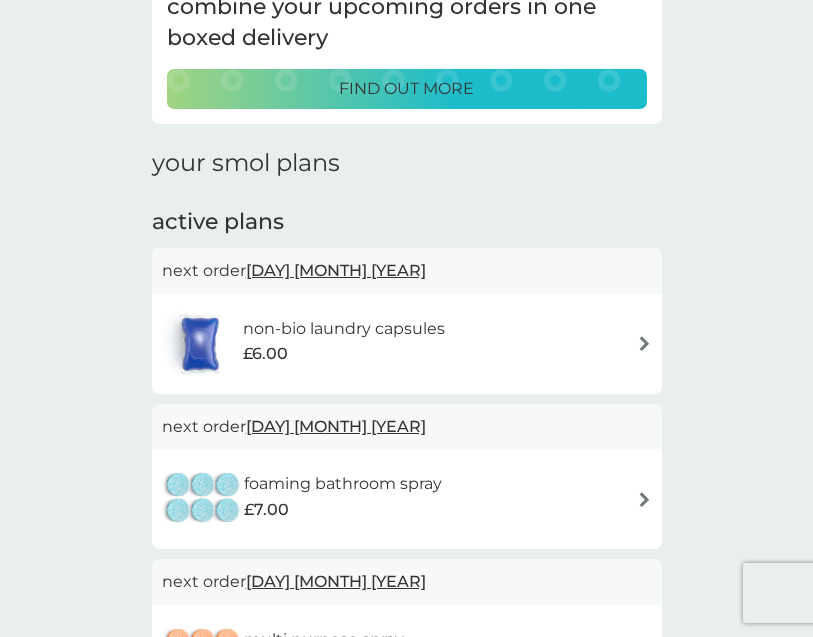 click on "foaming bathroom spray £7.00" at bounding box center [407, 499] 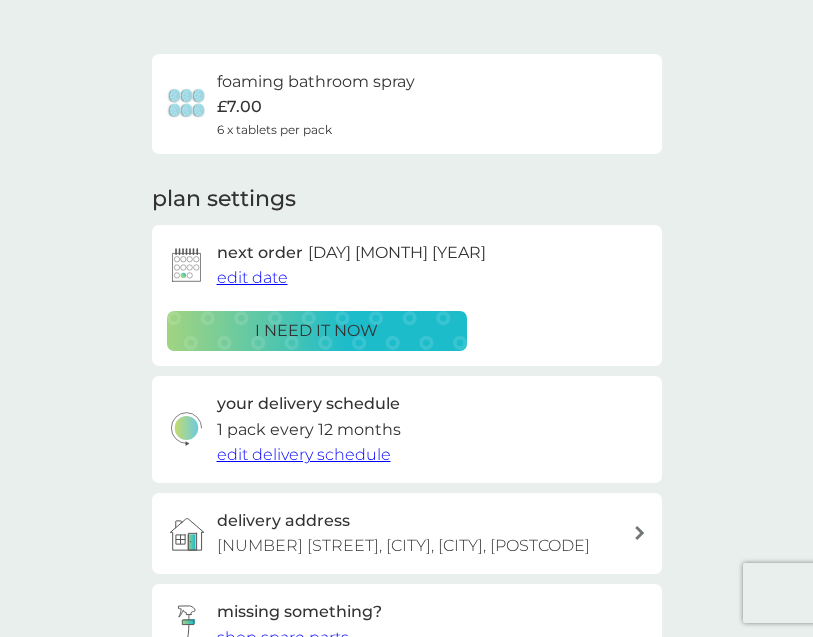 scroll, scrollTop: 116, scrollLeft: 0, axis: vertical 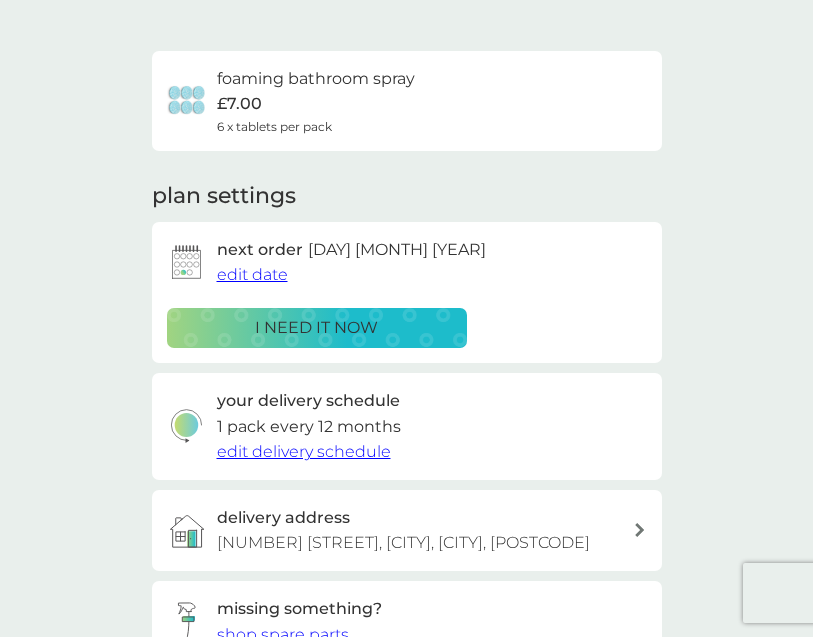 click on "edit delivery schedule" at bounding box center [304, 451] 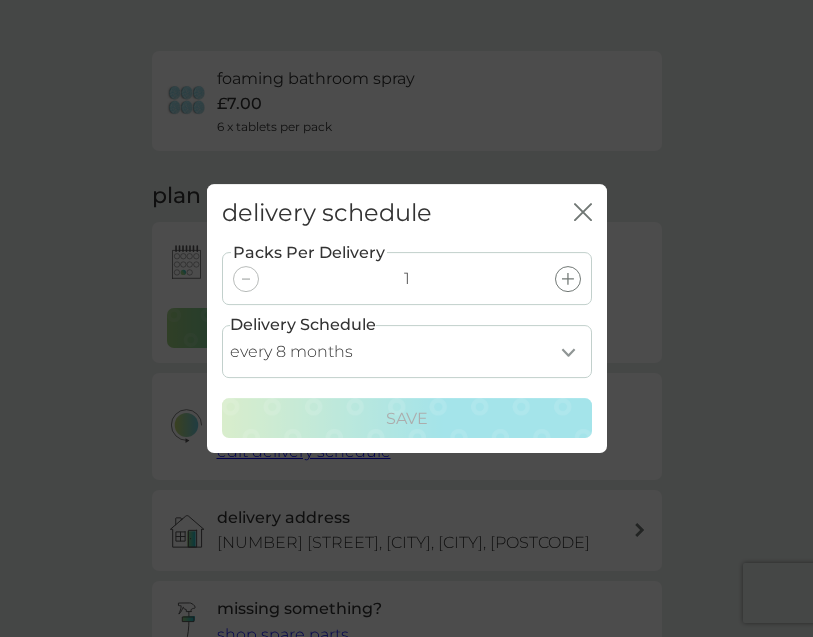 click on "every 1 month every 2 months every 3 months every 4 months every 5 months every 6 months every 7 months every 8 months" at bounding box center [407, 351] 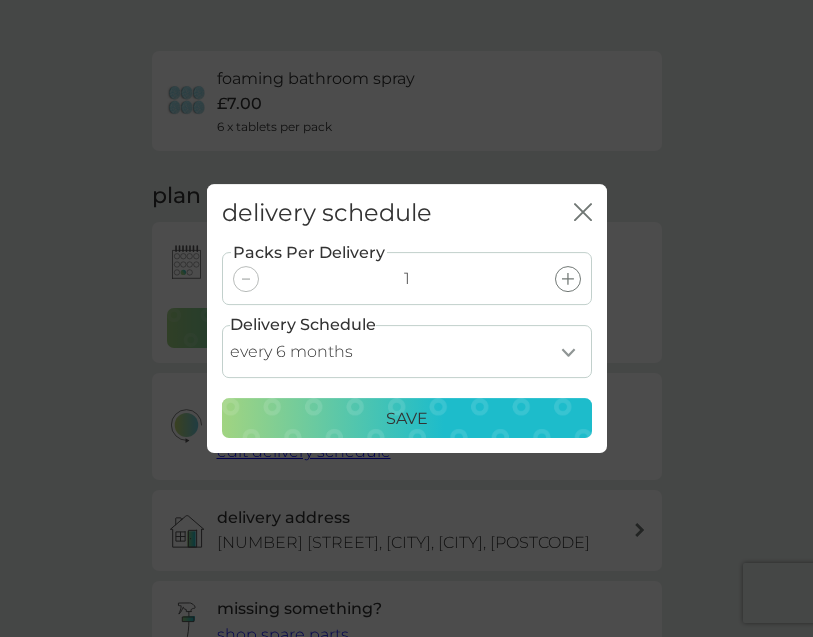 click on "every 1 month every 2 months every 3 months every 4 months every 5 months every 6 months every 7 months every 8 months" at bounding box center [407, 351] 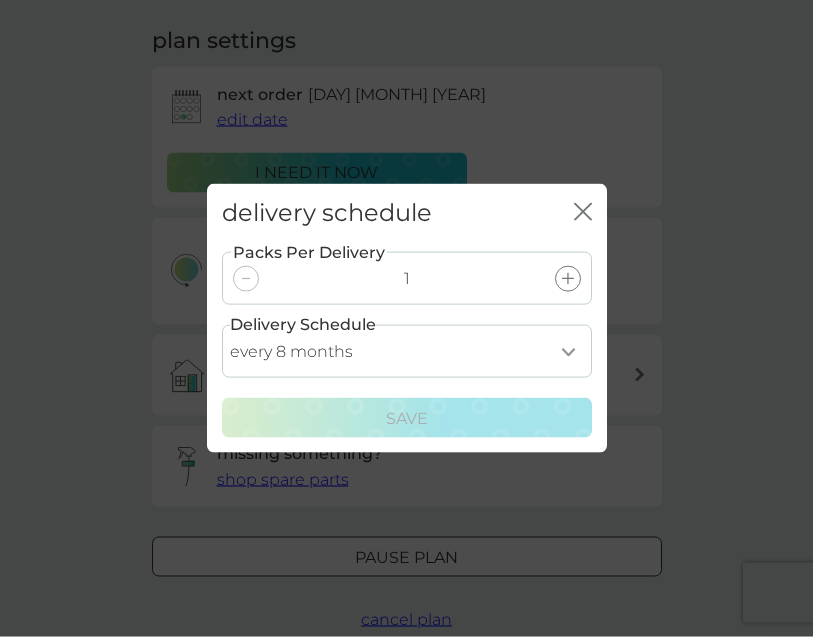 scroll, scrollTop: 277, scrollLeft: 0, axis: vertical 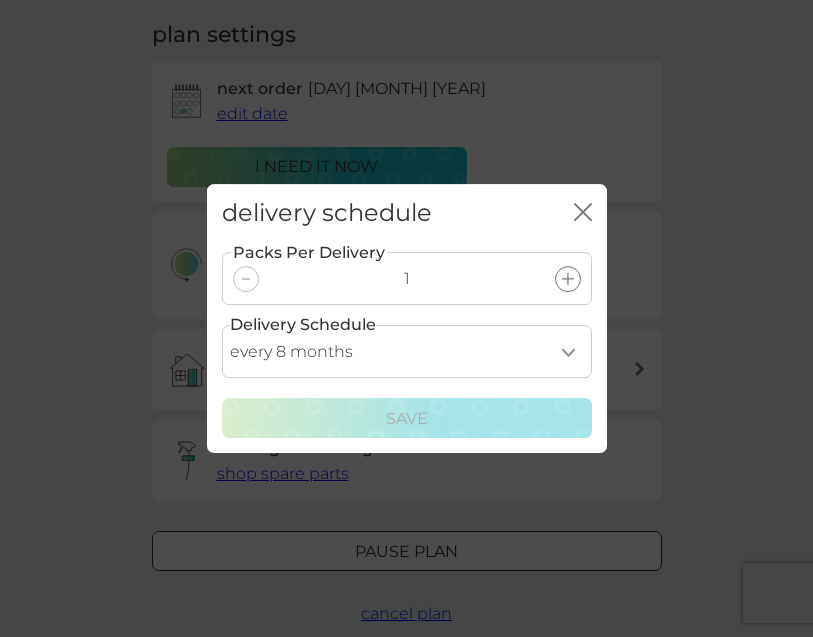 click on "close" at bounding box center (583, 213) 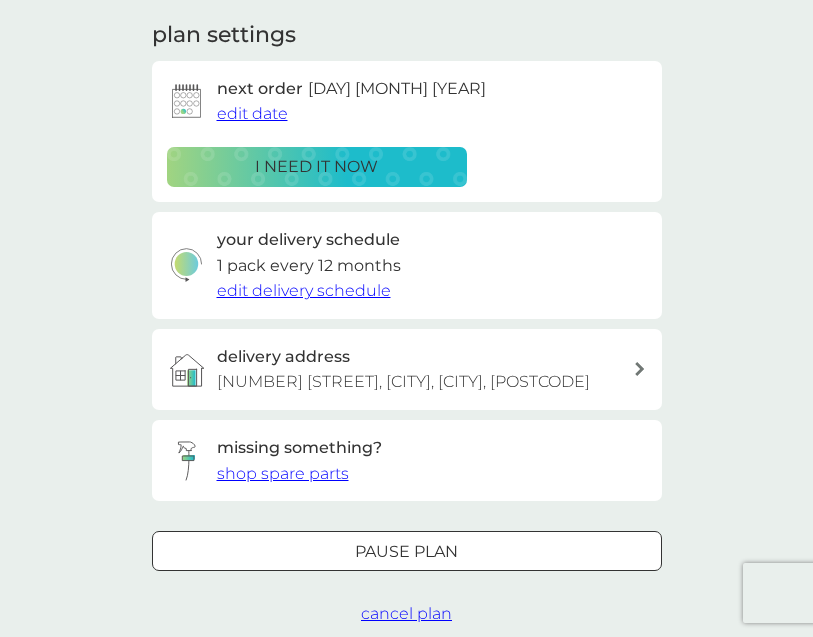 click on "your smol plans foaming bathroom spray £7.00 6 x tablets per pack plan settings next order [DAY] [MONTH] [YEAR] edit date i need it now your delivery schedule 1 pack every 12 months edit delivery schedule delivery address [NUMBER] [STREET], [CITY], [CITY], [POSTCODE] missing something? shop spare parts Pause plan cancel plan" at bounding box center (407, 220) 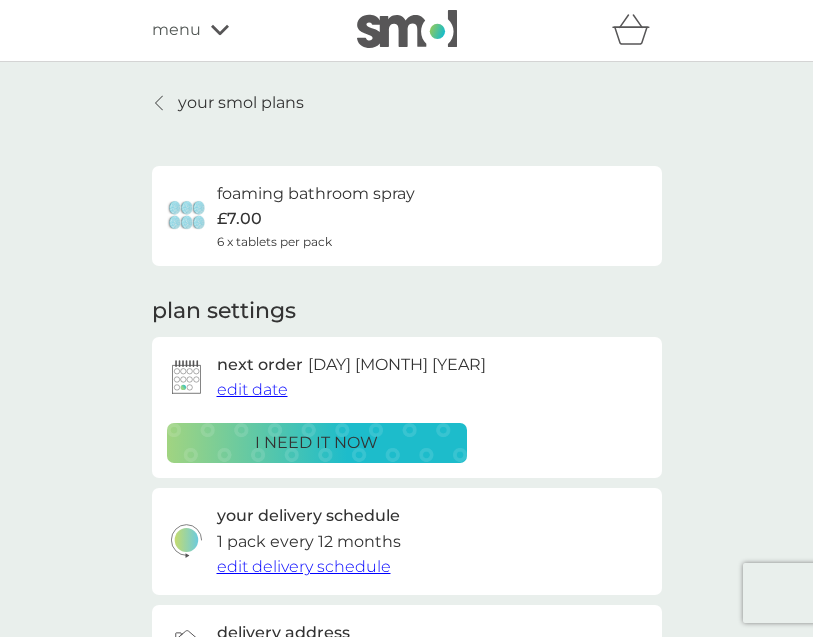scroll, scrollTop: 0, scrollLeft: 0, axis: both 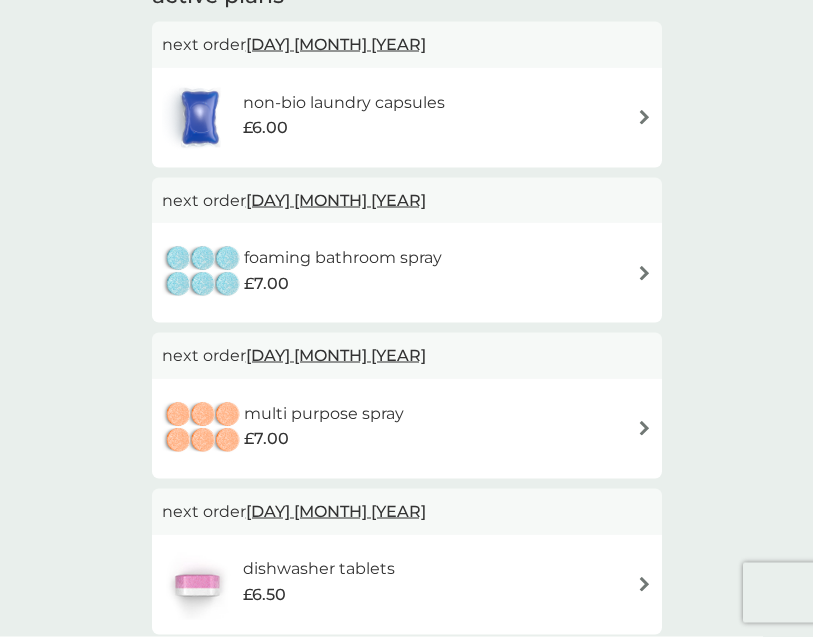 click on "multi purpose spray £7.00" at bounding box center (407, 429) 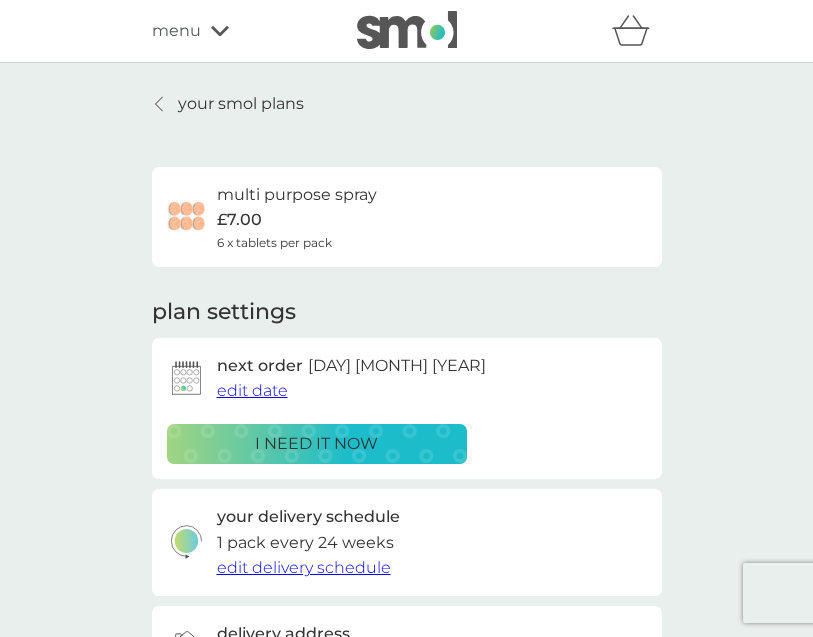 click on "edit date" at bounding box center [252, 390] 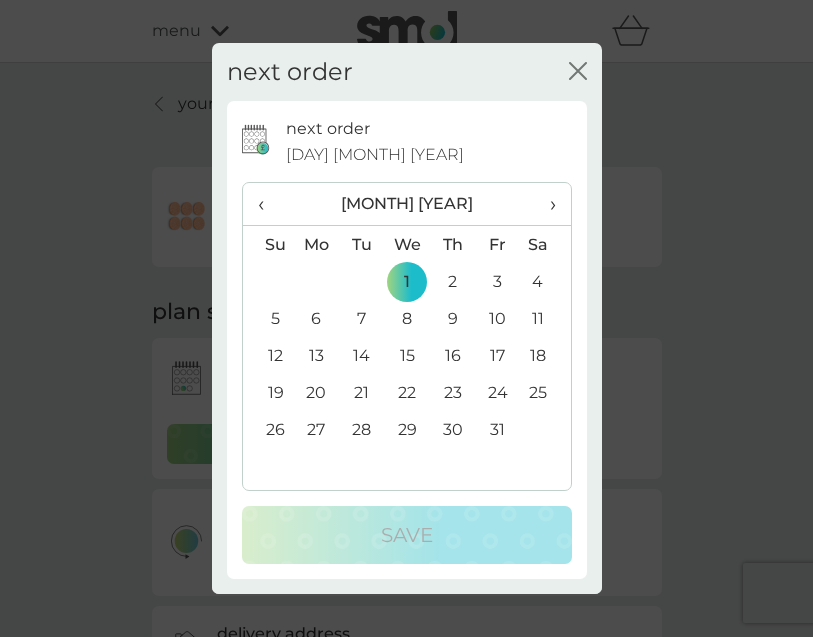 click on "›" at bounding box center [545, 204] 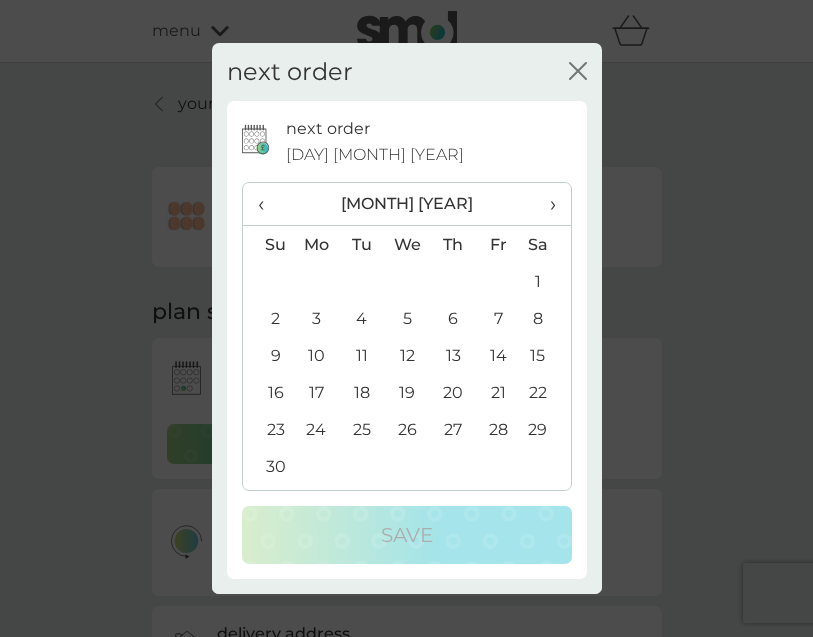 click on "›" at bounding box center (545, 204) 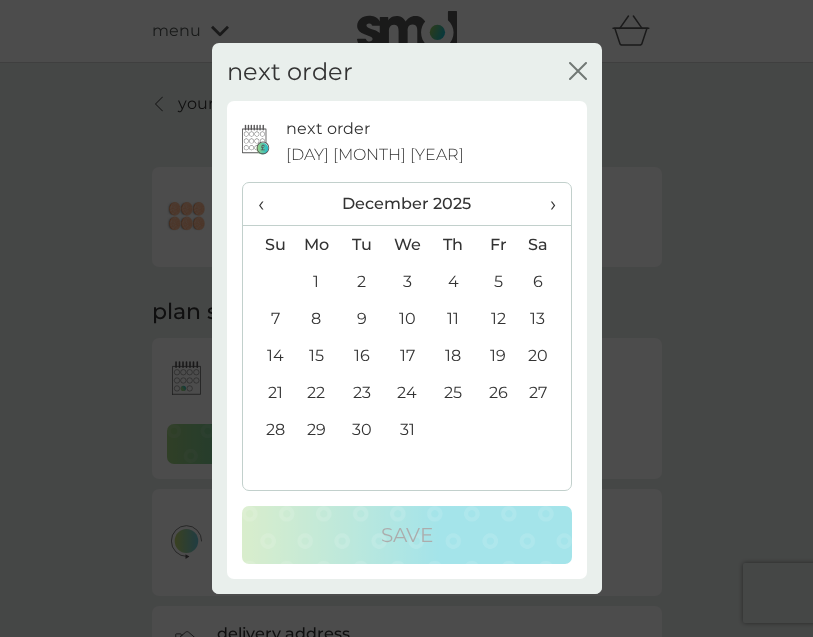 click on "›" at bounding box center [545, 204] 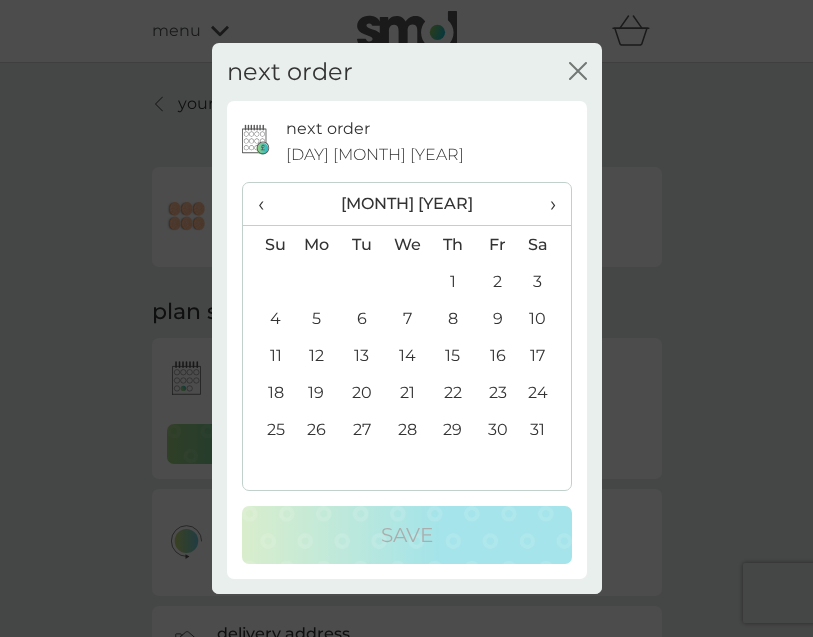 click on "›" at bounding box center [545, 204] 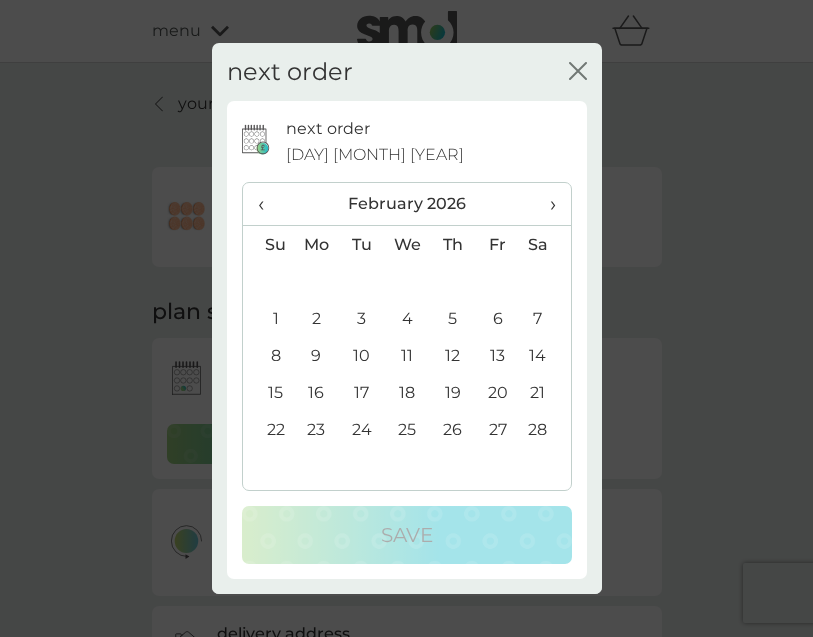 click on "›" at bounding box center [545, 204] 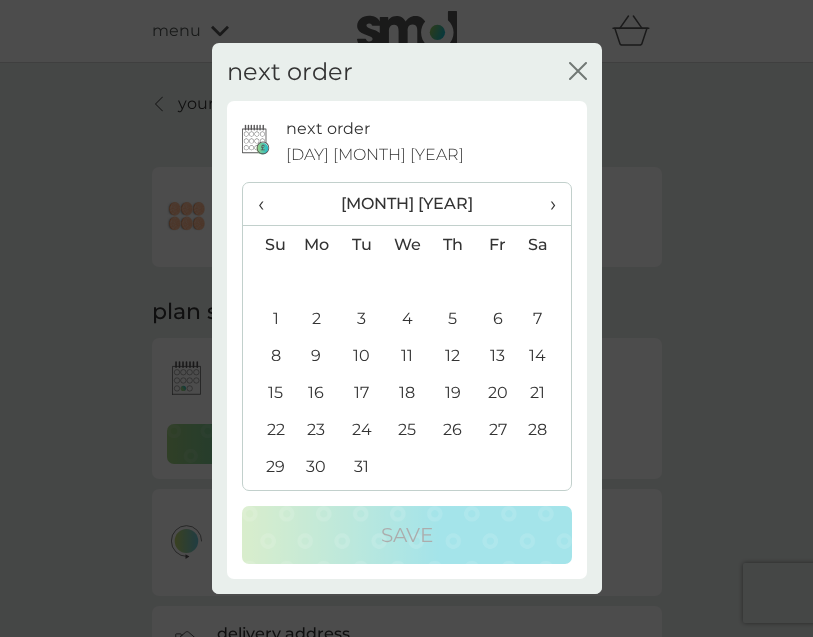 click on "›" at bounding box center [545, 204] 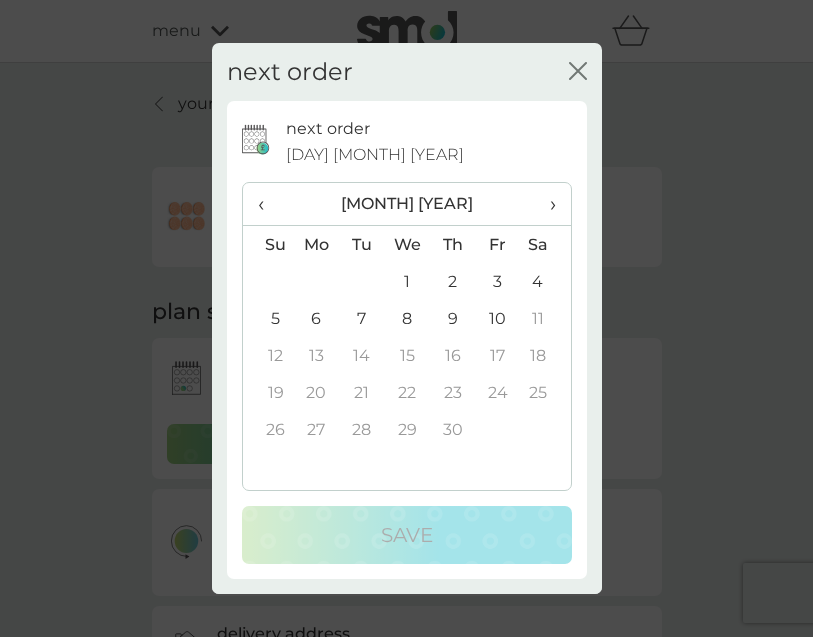 click on "1" at bounding box center (407, 281) 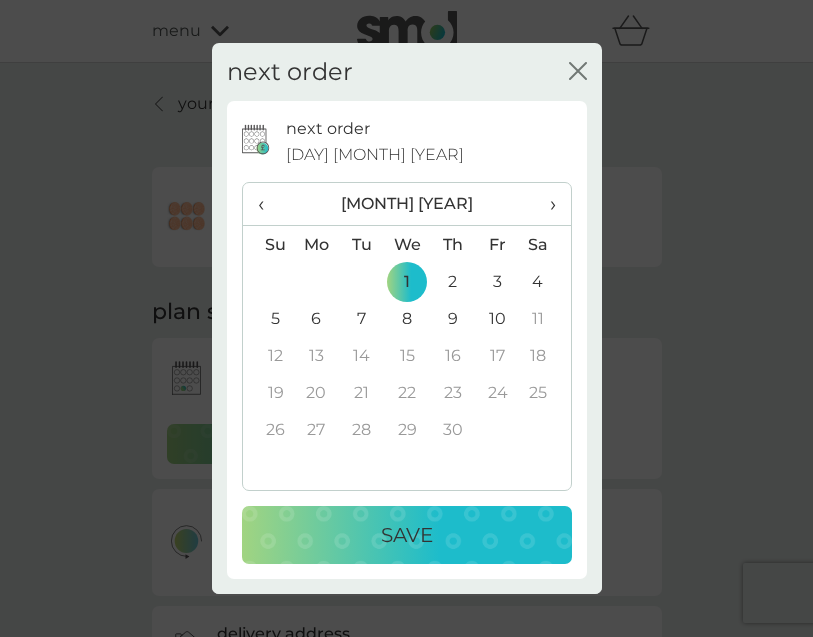 click on "Save" at bounding box center (407, 535) 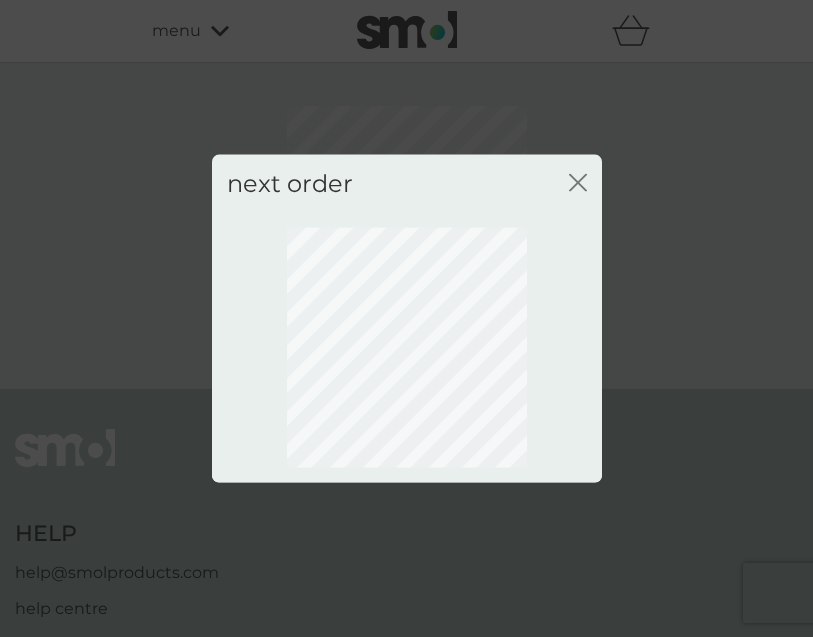 click 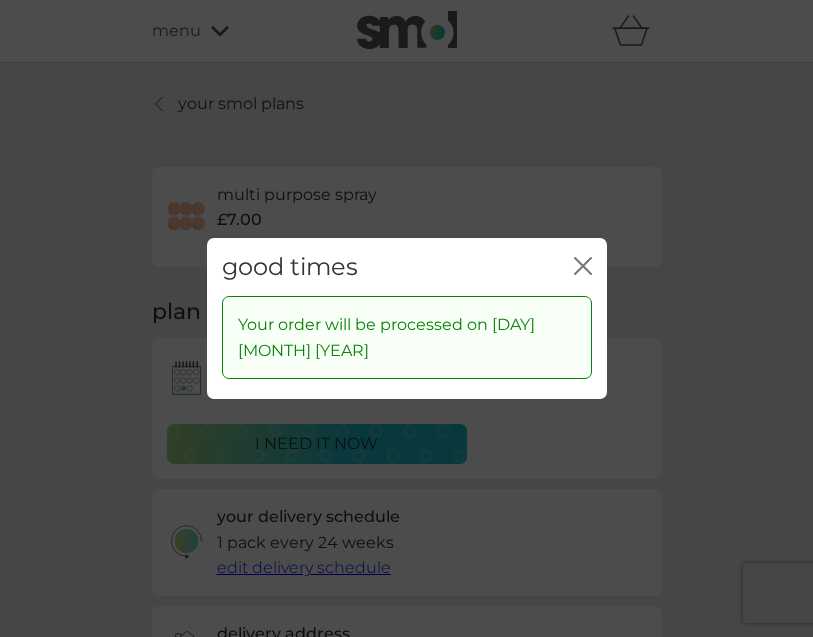 click on "close" 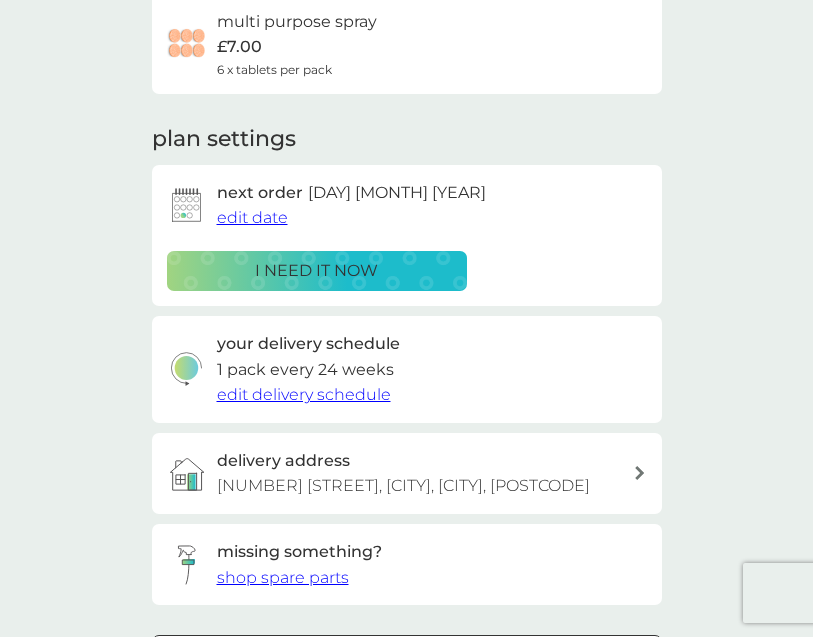 scroll, scrollTop: 0, scrollLeft: 0, axis: both 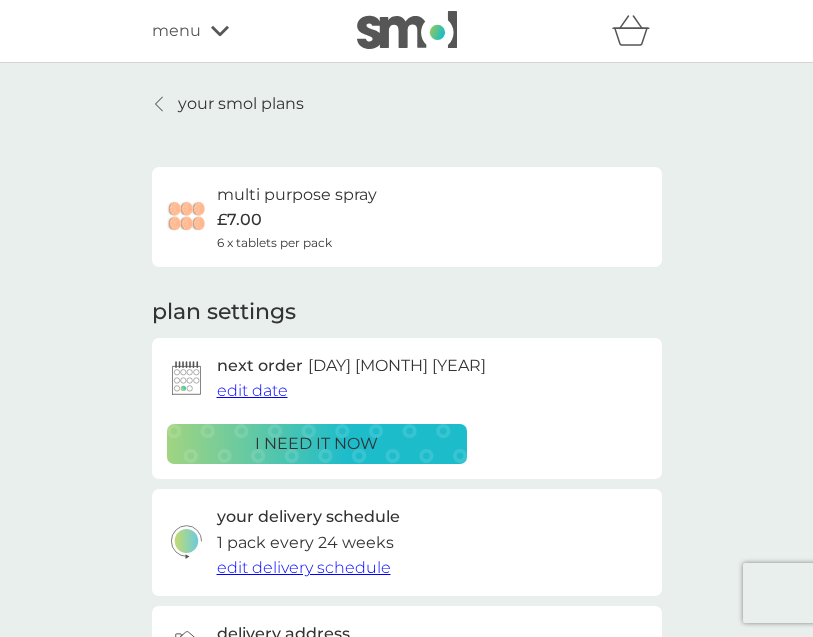 click on "your smol plans" at bounding box center [241, 104] 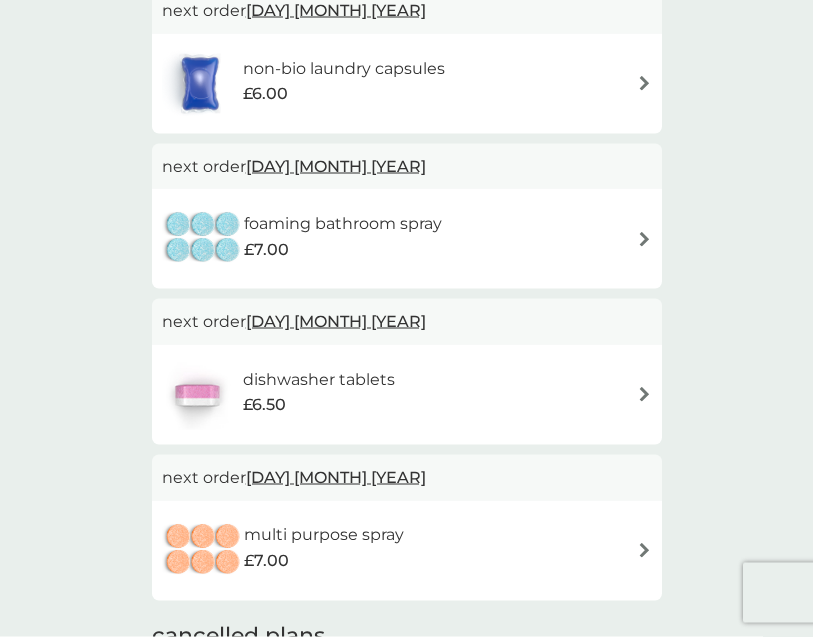 scroll, scrollTop: 432, scrollLeft: 0, axis: vertical 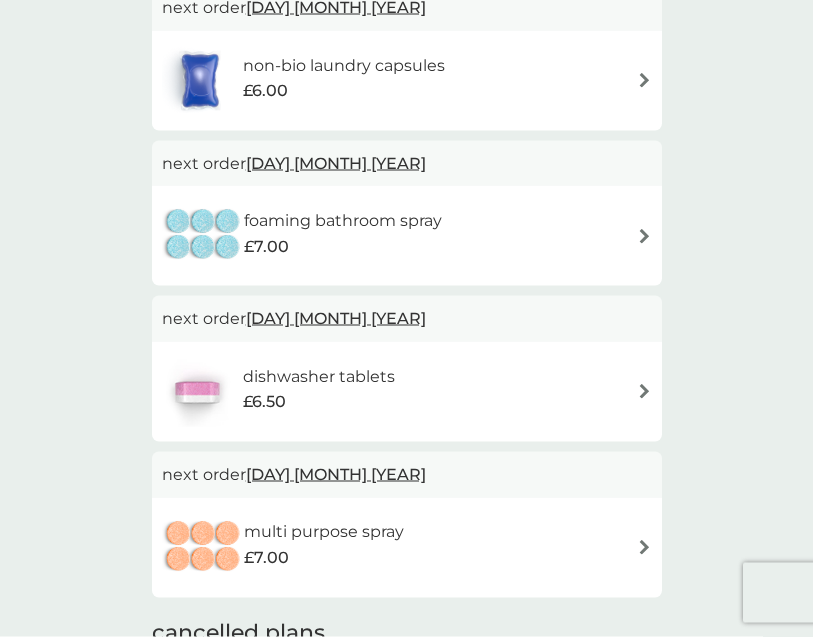 click on "[DAY] [MONTH] [YEAR]" at bounding box center [336, 163] 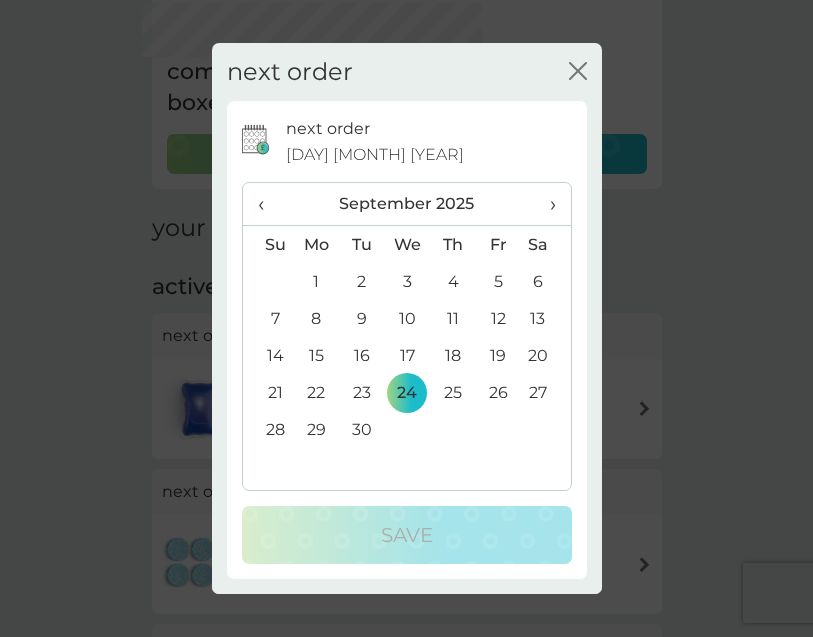 scroll, scrollTop: 102, scrollLeft: 0, axis: vertical 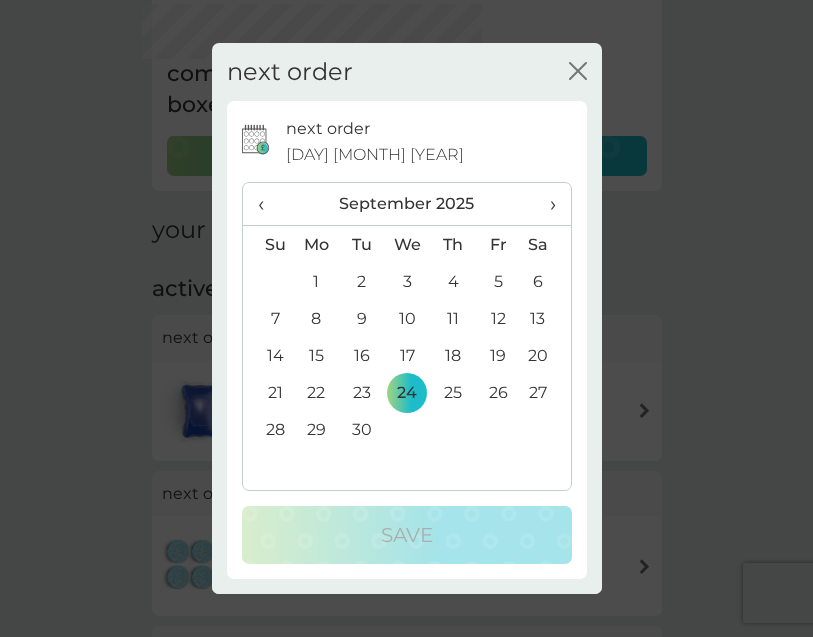 click on "[DAY] [MONTH] [YEAR]" at bounding box center (375, 155) 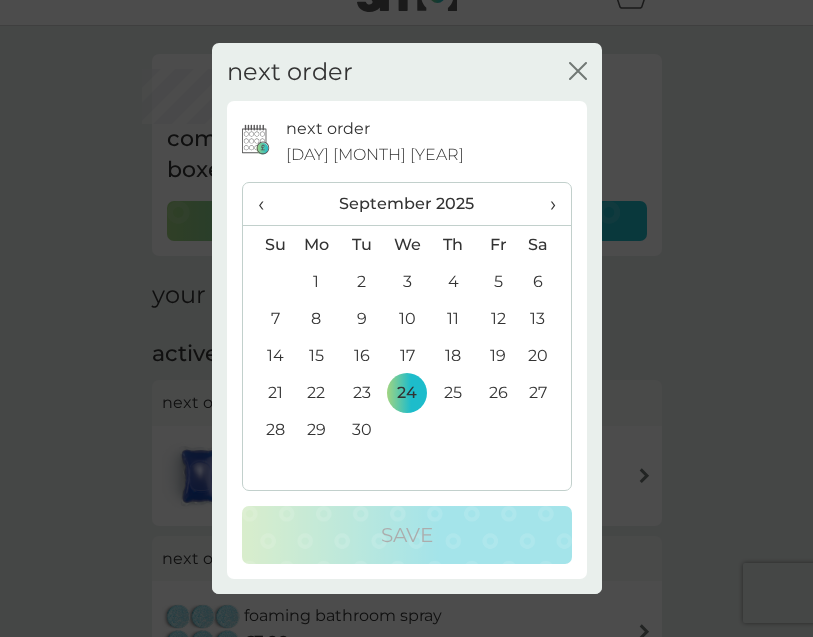 scroll, scrollTop: 0, scrollLeft: 0, axis: both 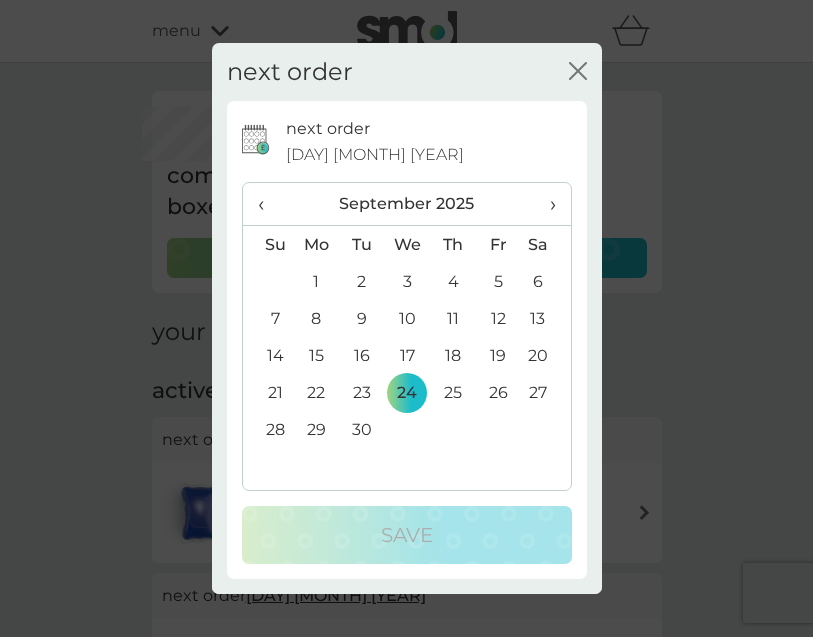 click on "close" 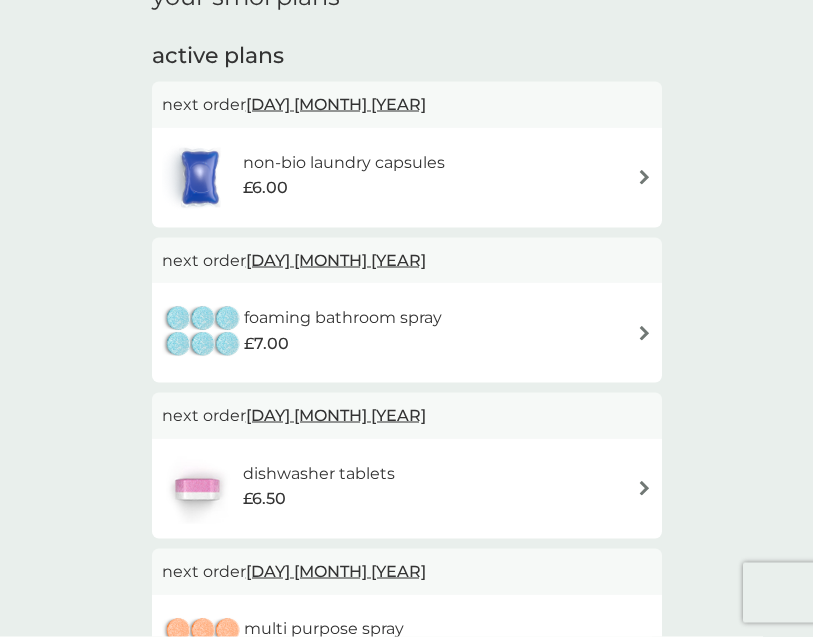 scroll, scrollTop: 337, scrollLeft: 0, axis: vertical 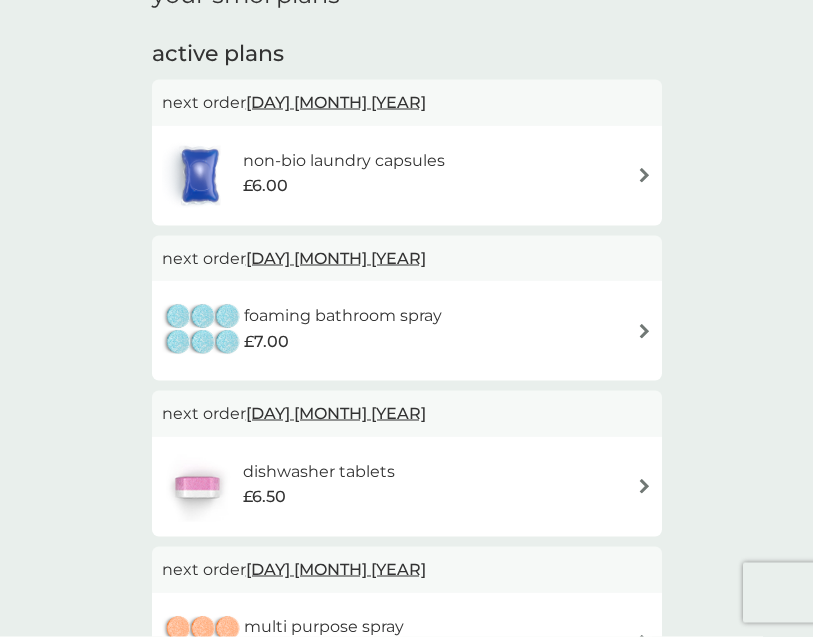 click on "[DAY] [MONTH] [YEAR]" at bounding box center (336, 258) 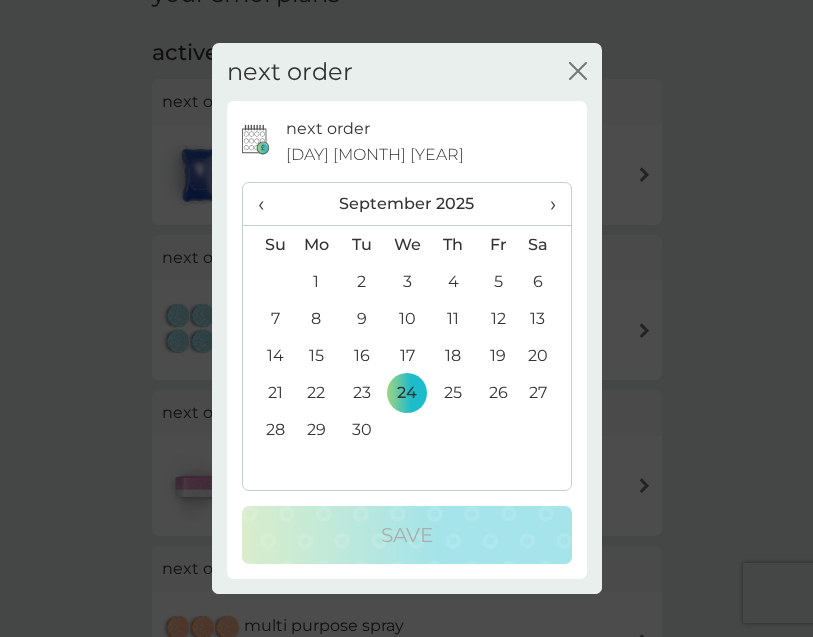 click on "›" at bounding box center [545, 204] 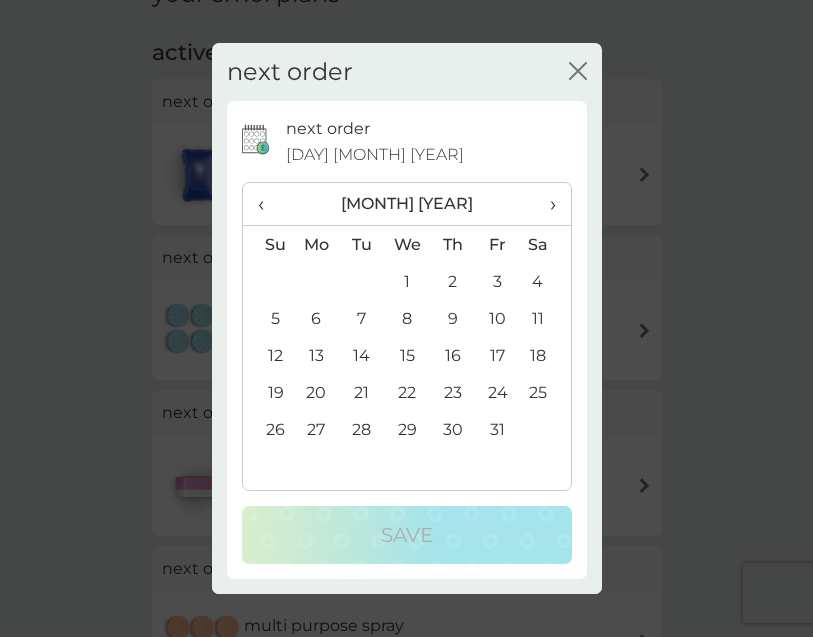 click on "›" at bounding box center [545, 204] 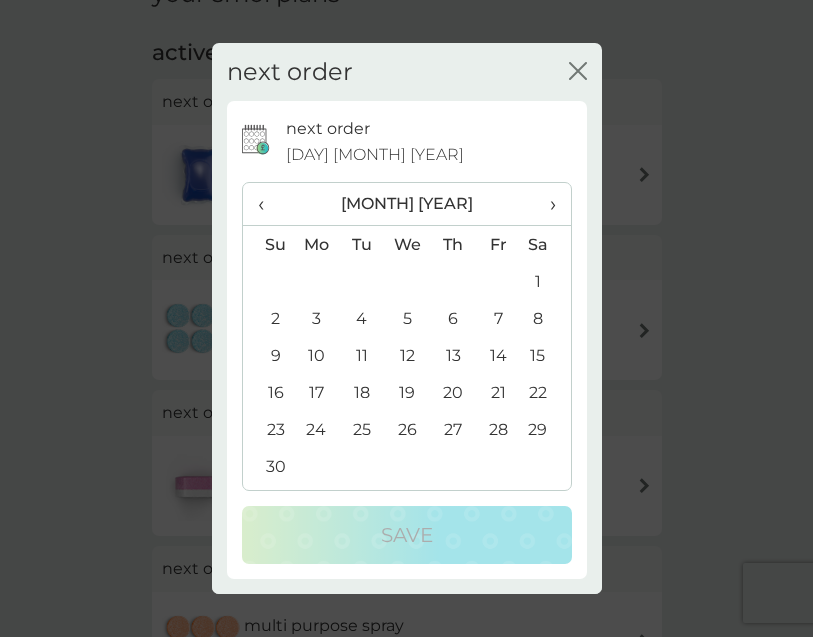 click on "›" at bounding box center [545, 204] 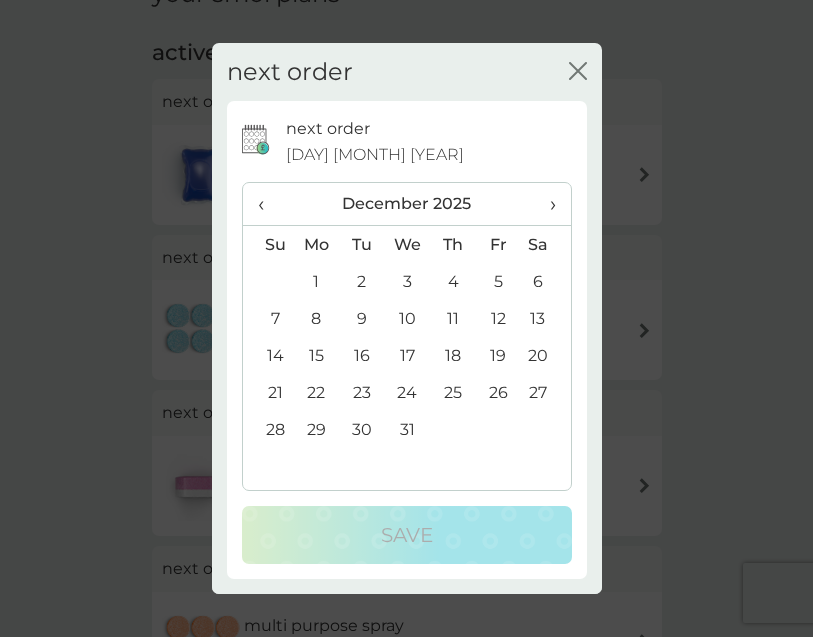 click on "›" at bounding box center [545, 204] 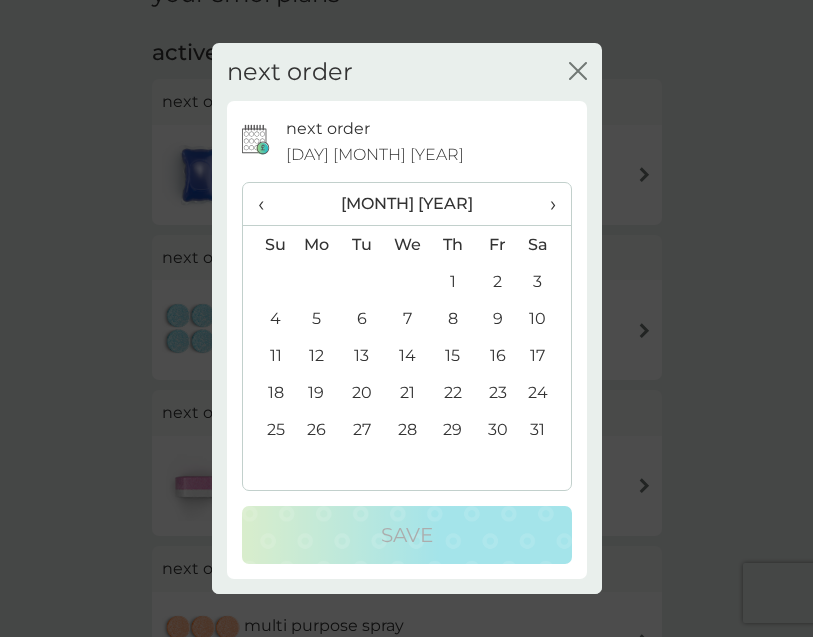 click on "›" at bounding box center (545, 204) 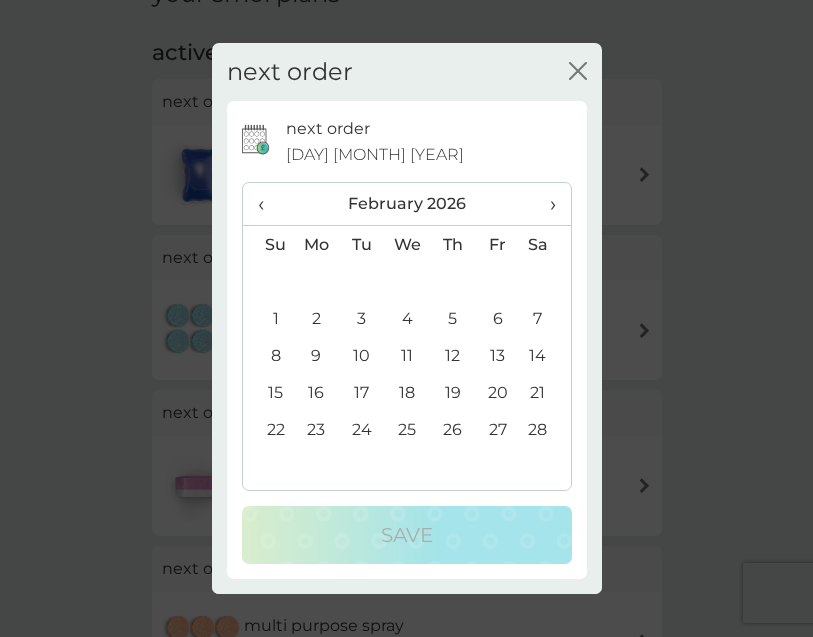 click on "›" at bounding box center [545, 204] 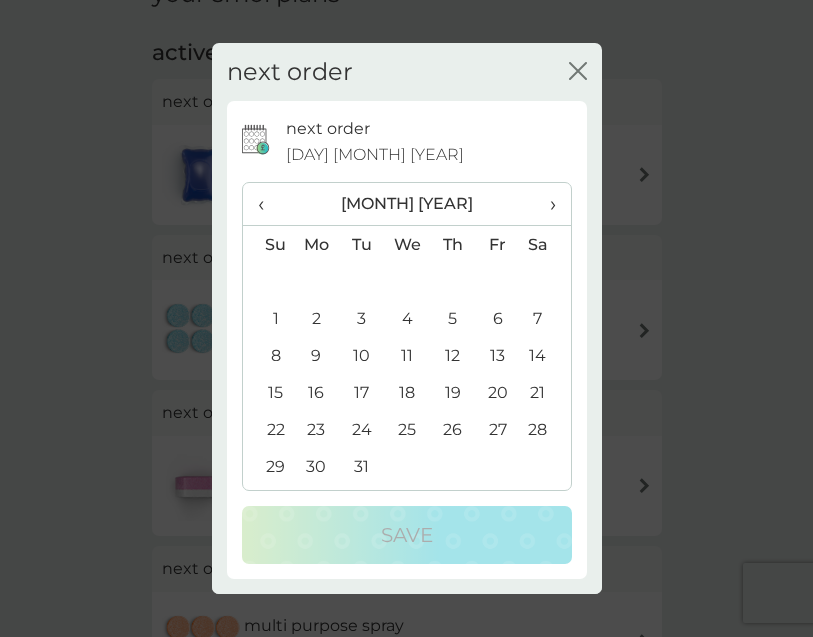 click on "›" at bounding box center [545, 204] 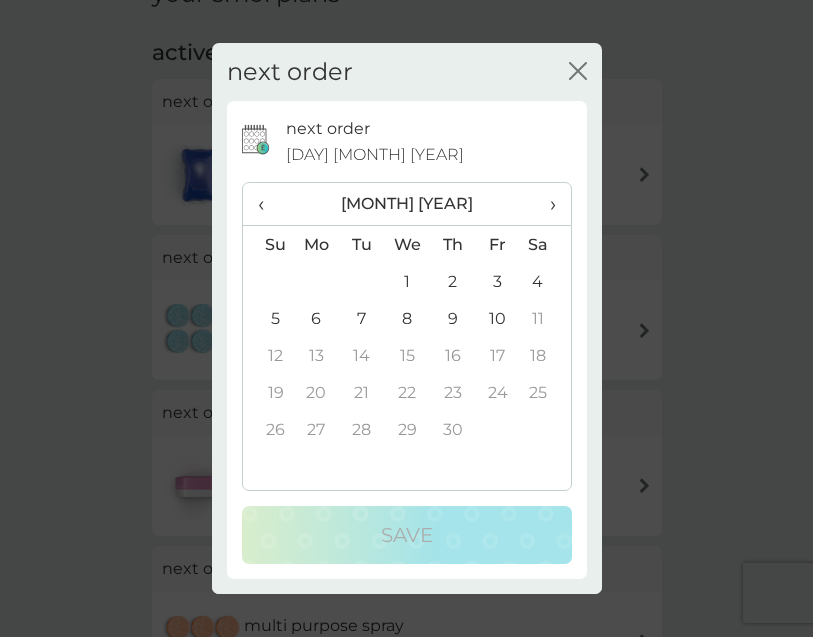 click on "1" at bounding box center [407, 281] 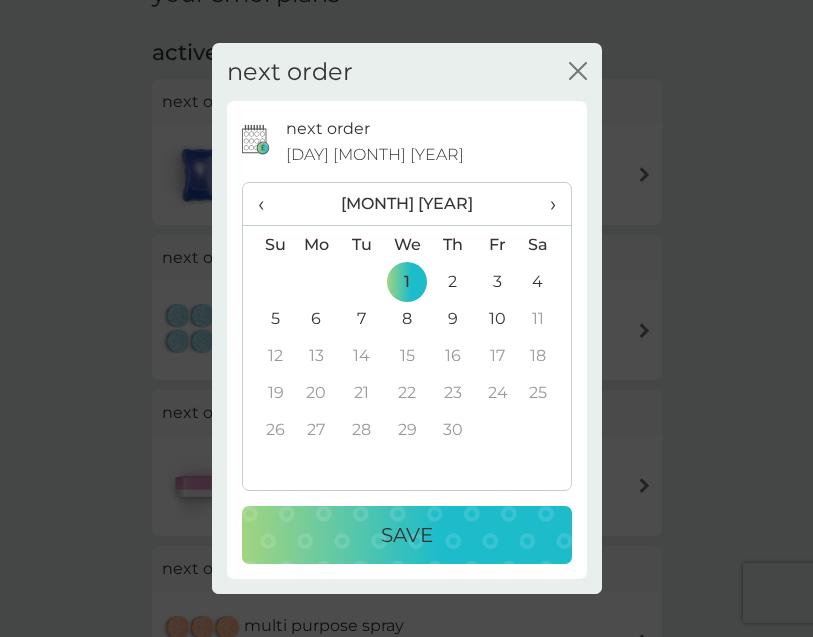 click on "Save" at bounding box center [407, 535] 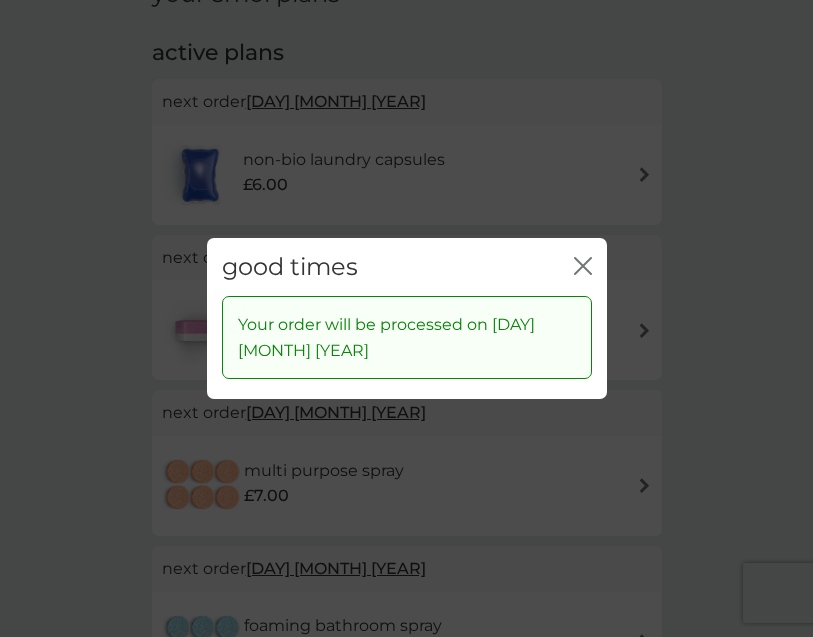 click on "good times close" at bounding box center (407, 267) 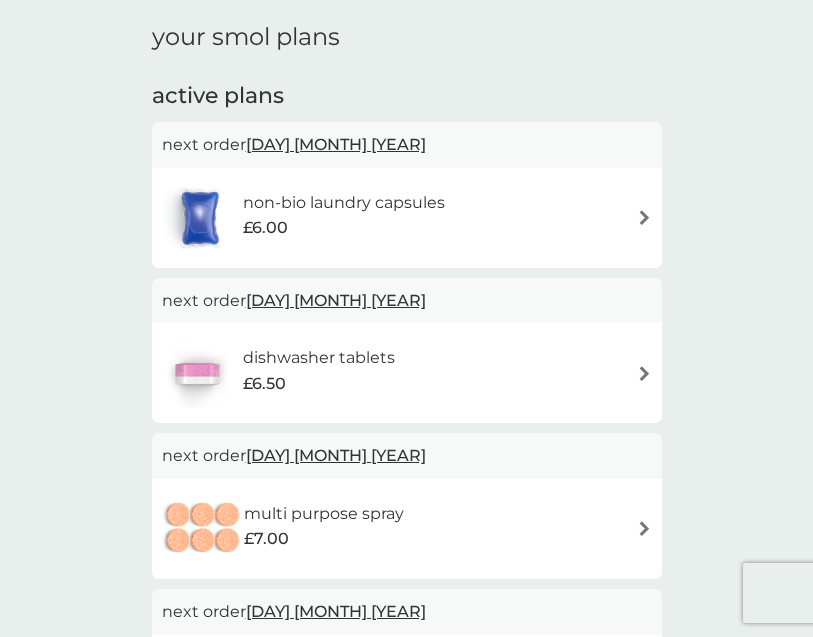 scroll, scrollTop: 293, scrollLeft: 0, axis: vertical 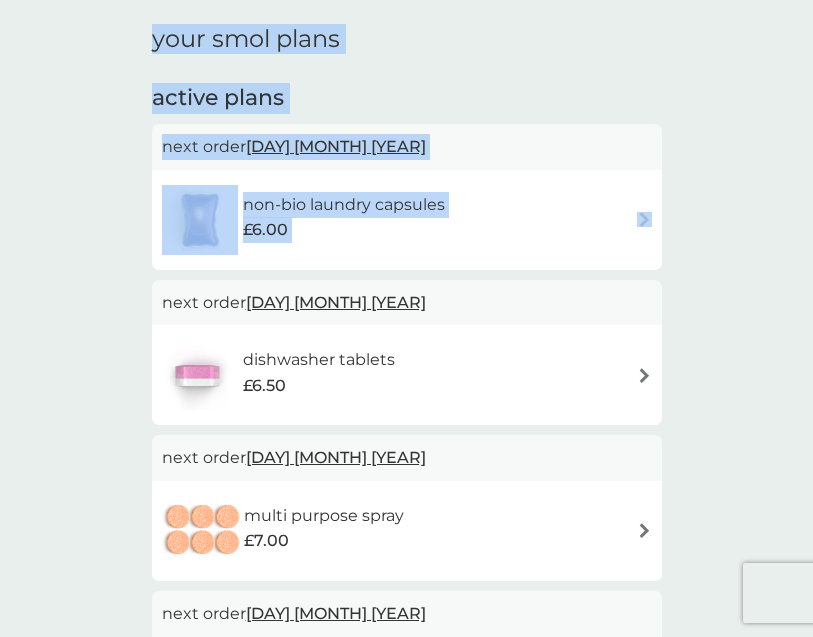 click on "combine your upcoming orders in one boxed delivery find out more your smol plans active plans next order  [DAY] [MONTH] [YEAR] non-bio laundry capsules £6.00 next order  [DAY] [MONTH] [YEAR] dishwasher tablets £6.50 next order  [DAY] [MONTH] [YEAR] multi purpose spray £7.00 next order  [DAY] [MONTH] [YEAR] foaming bathroom spray £7.00 cancelled plans toothbrushes £7.50 you’ve cancelled this plan Re-activate Plan anti-perspirant £12.50 you’ve cancelled this plan Re-activate Plan" at bounding box center (406, 459) 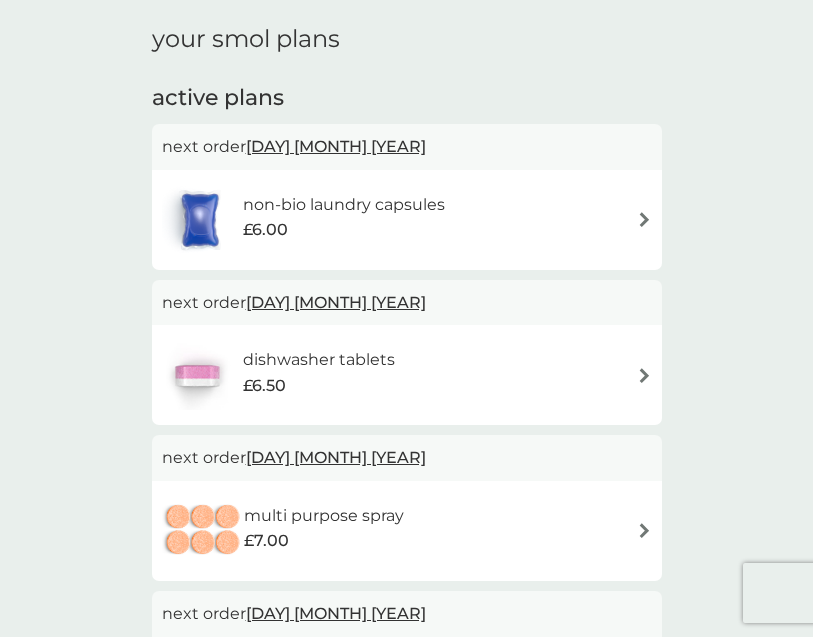 click on "dishwasher tablets" at bounding box center (319, 360) 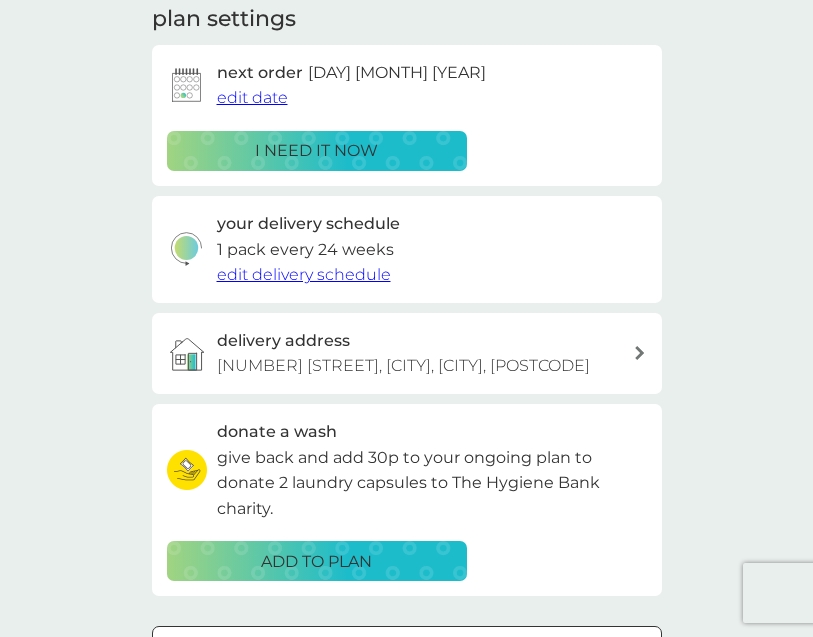 scroll, scrollTop: 0, scrollLeft: 0, axis: both 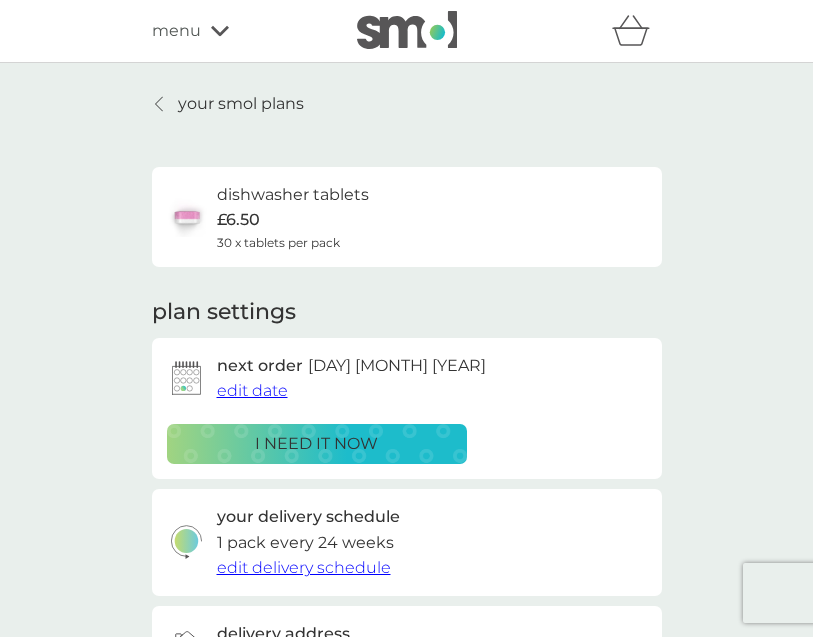 click on "edit date" at bounding box center [252, 390] 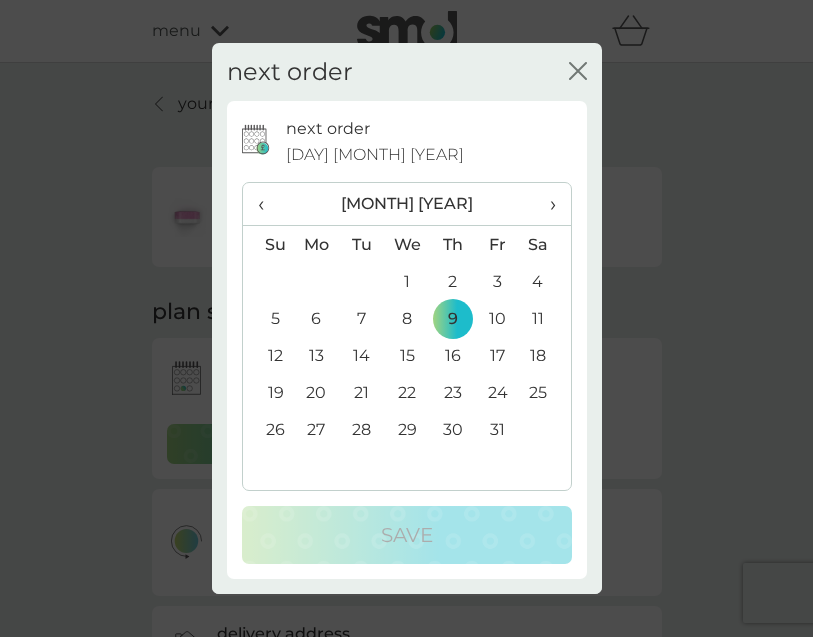 click on "‹" at bounding box center [268, 204] 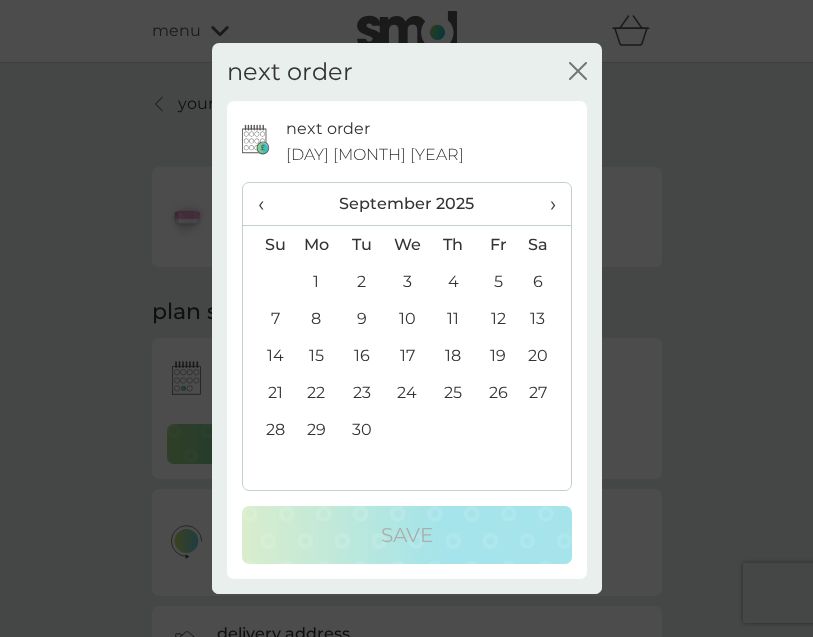 click on "‹" at bounding box center [268, 204] 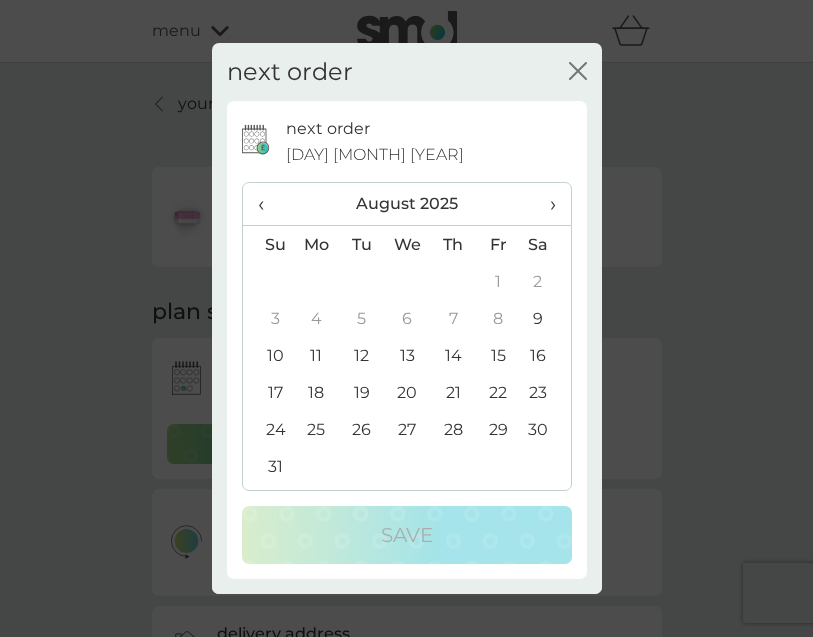 click on "›" at bounding box center (545, 204) 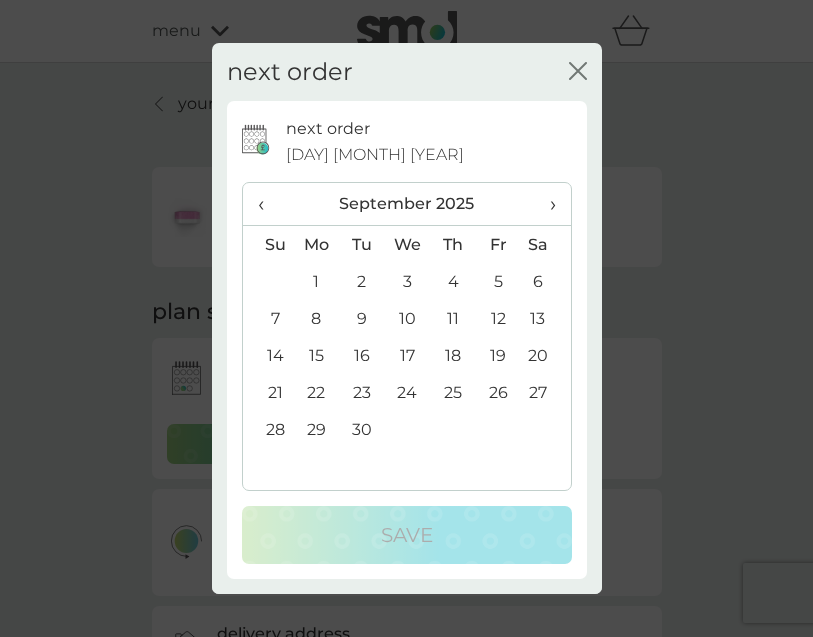 click on "›" at bounding box center [545, 204] 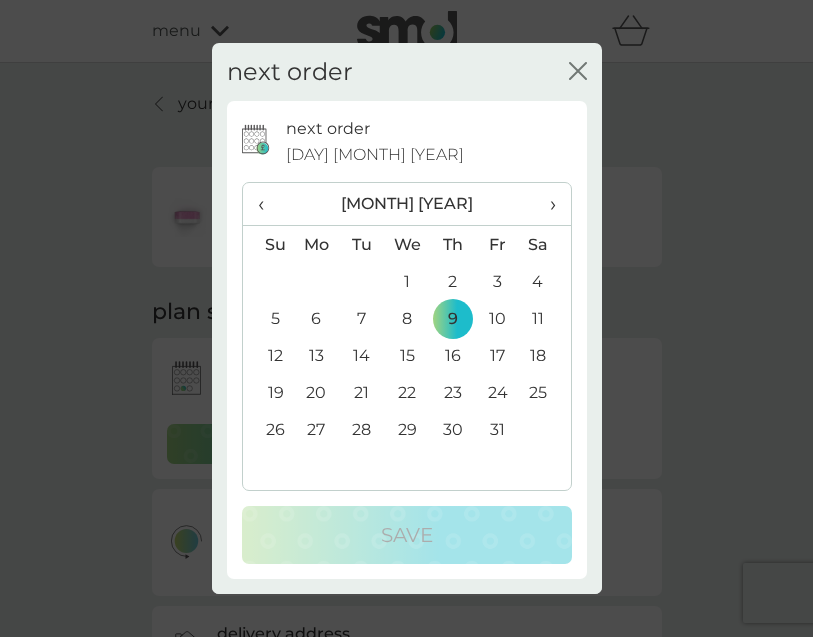 click on "›" at bounding box center [545, 204] 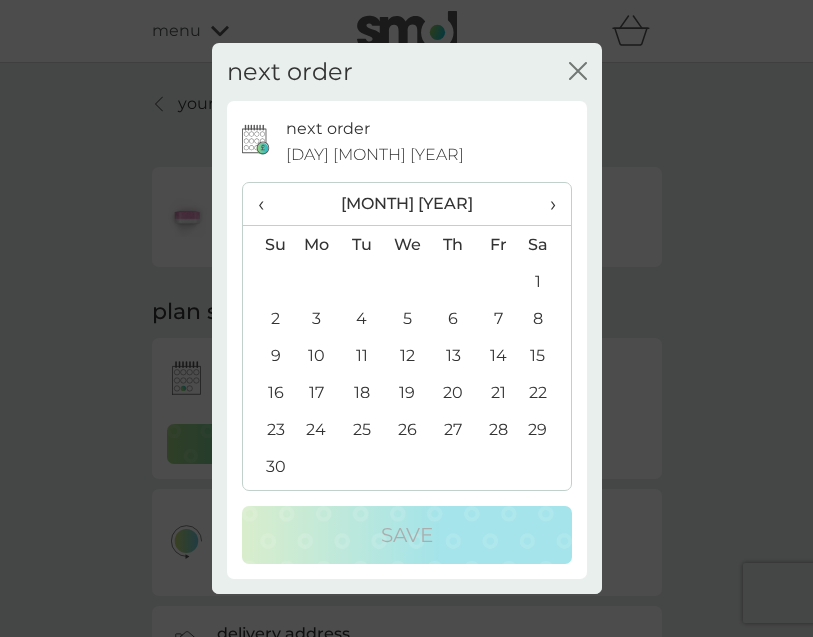 click on "›" at bounding box center (545, 204) 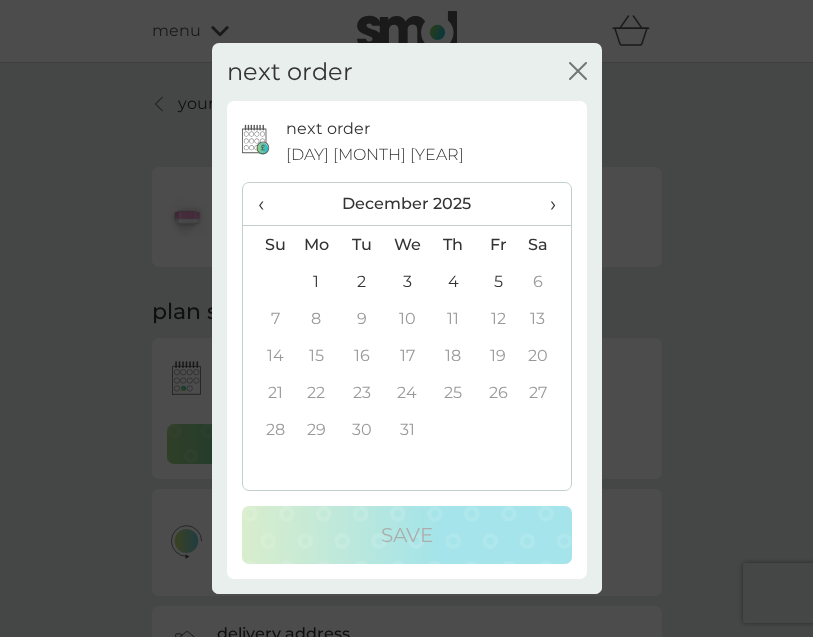 click on "1" at bounding box center [317, 281] 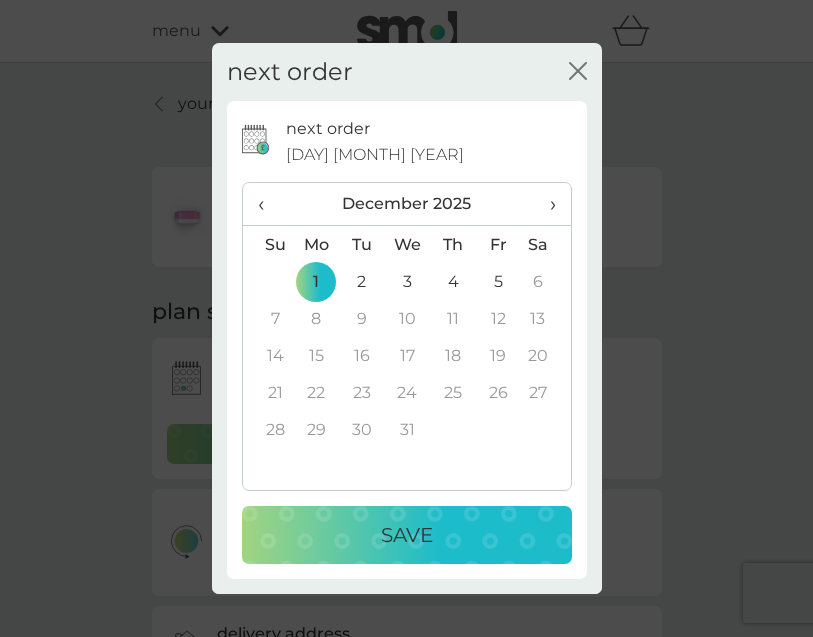click on "Save" at bounding box center [407, 535] 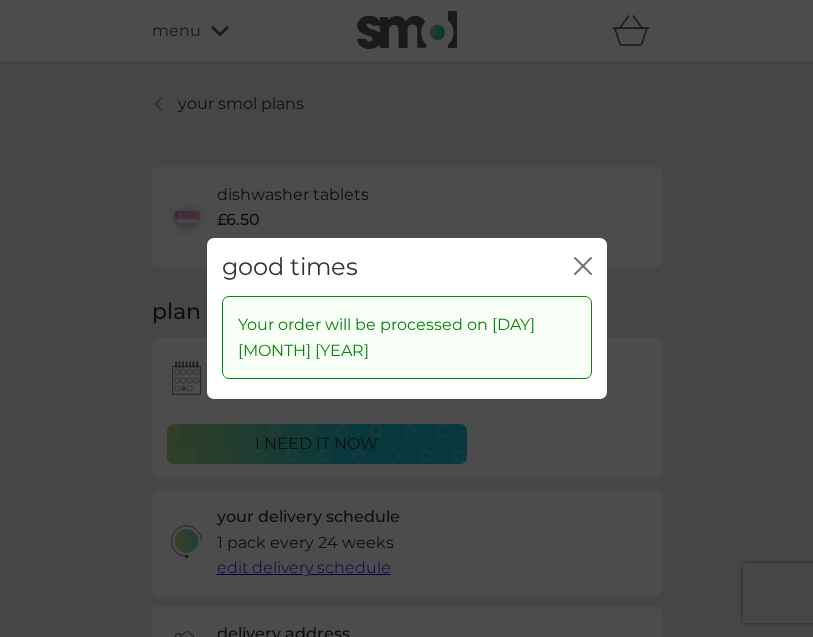 click 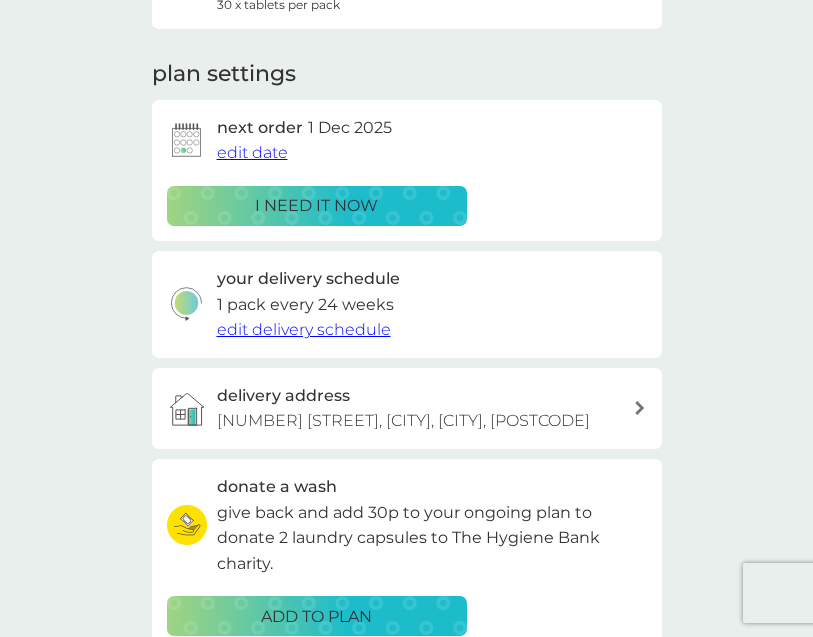 scroll, scrollTop: 0, scrollLeft: 0, axis: both 